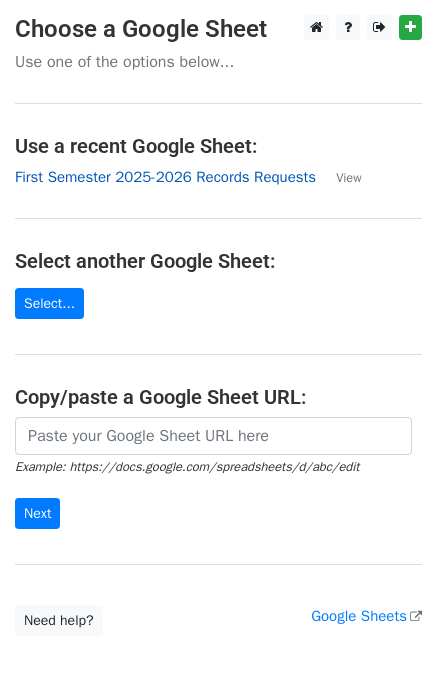 scroll, scrollTop: 0, scrollLeft: 0, axis: both 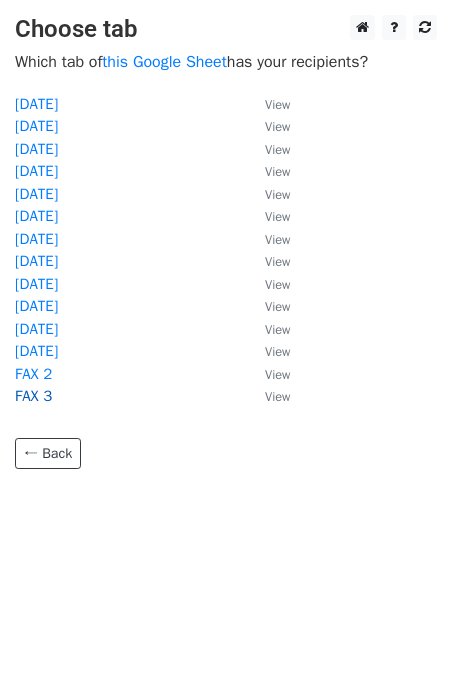 click on "FAX 3" at bounding box center [33, 396] 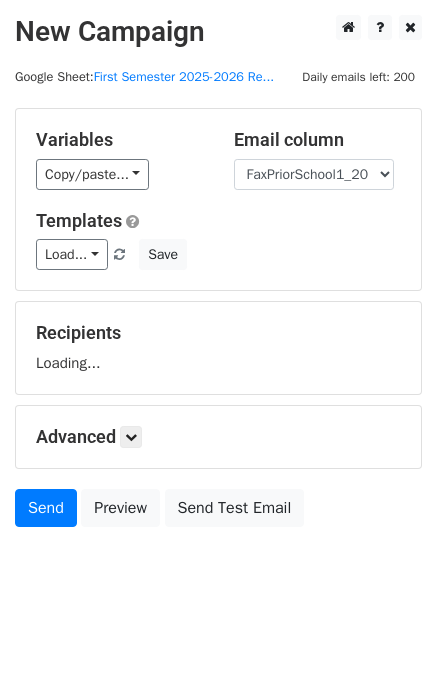 scroll, scrollTop: 0, scrollLeft: 0, axis: both 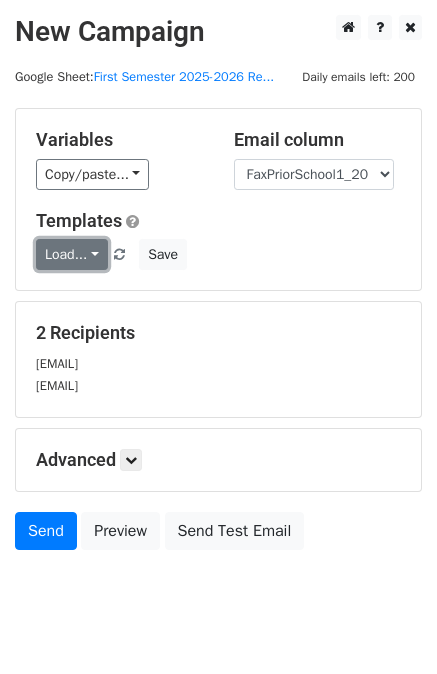 click on "Load..." at bounding box center (72, 254) 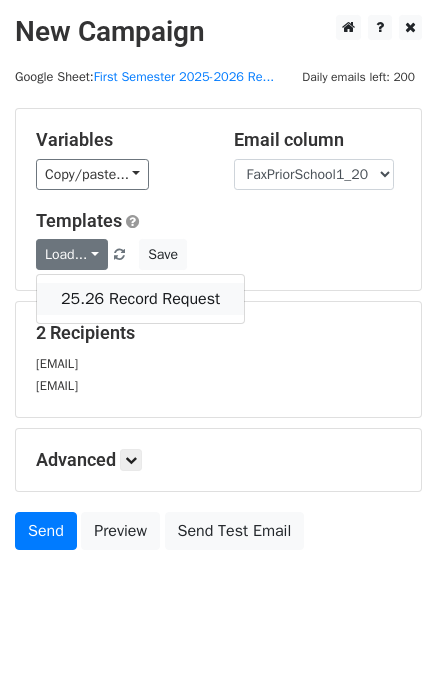 click on "25.26 Record Request" at bounding box center (140, 299) 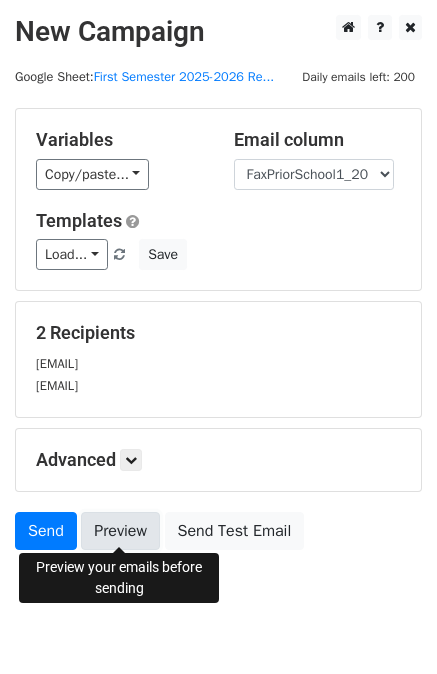 click on "Preview" at bounding box center (120, 531) 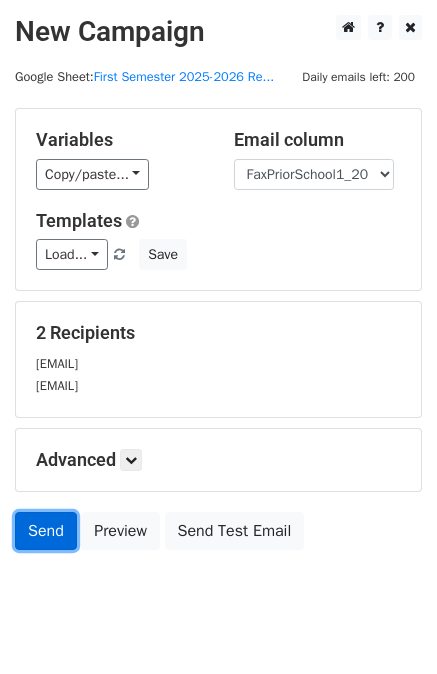 click on "Send" at bounding box center (46, 531) 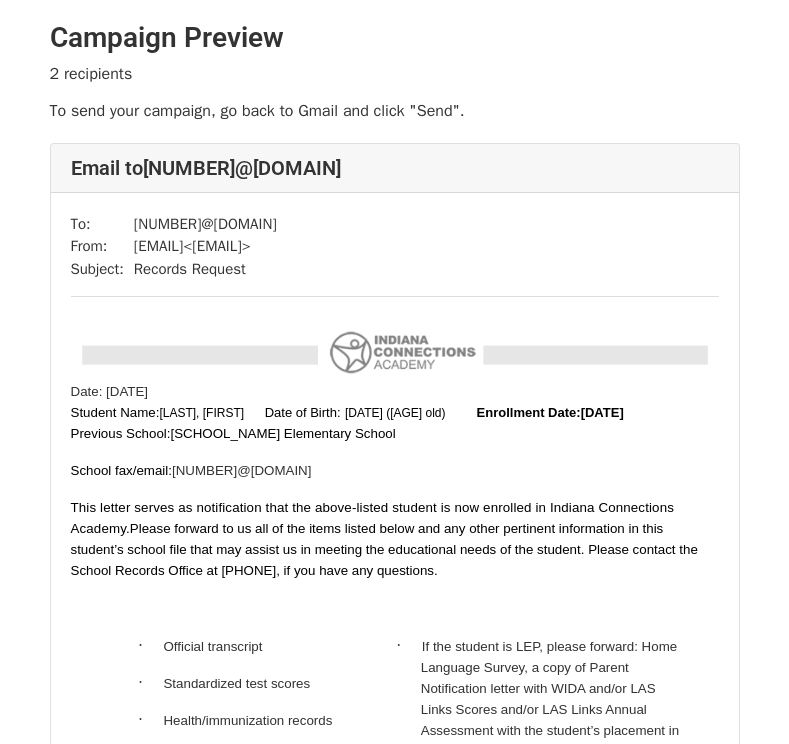 scroll, scrollTop: 0, scrollLeft: 0, axis: both 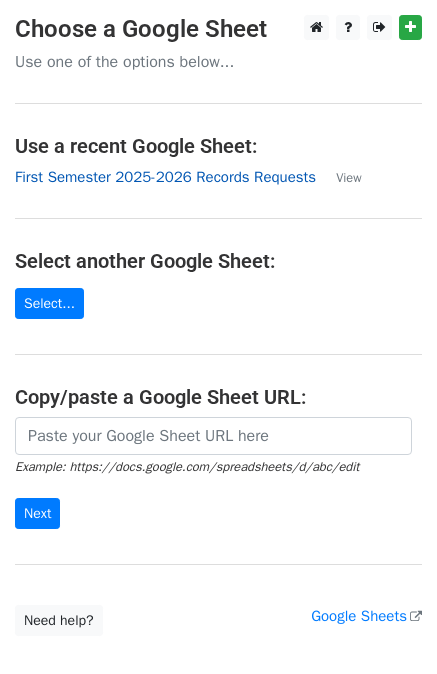 click on "First Semester 2025-2026 Records Requests" at bounding box center (165, 177) 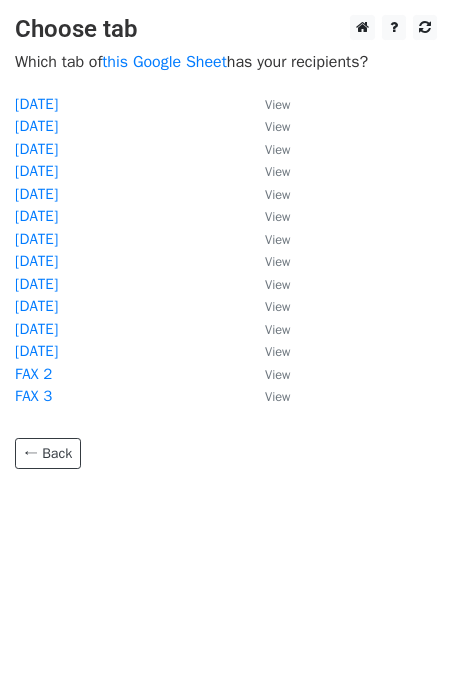 scroll, scrollTop: 0, scrollLeft: 0, axis: both 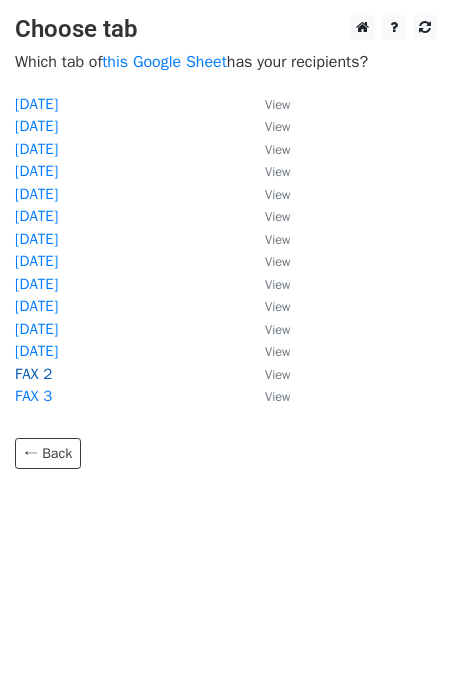 click on "FAX 2" at bounding box center [33, 374] 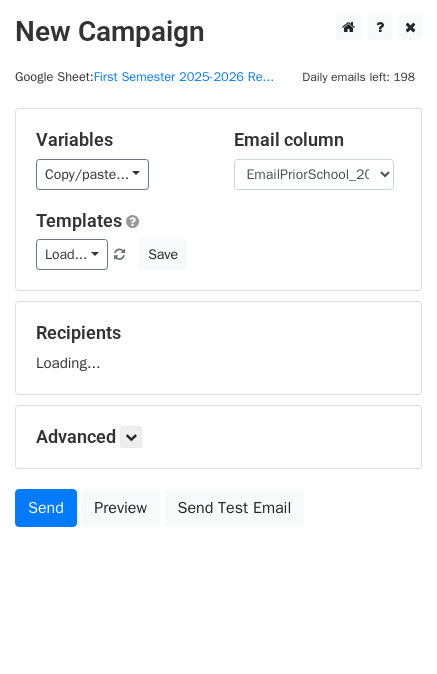 scroll, scrollTop: 0, scrollLeft: 0, axis: both 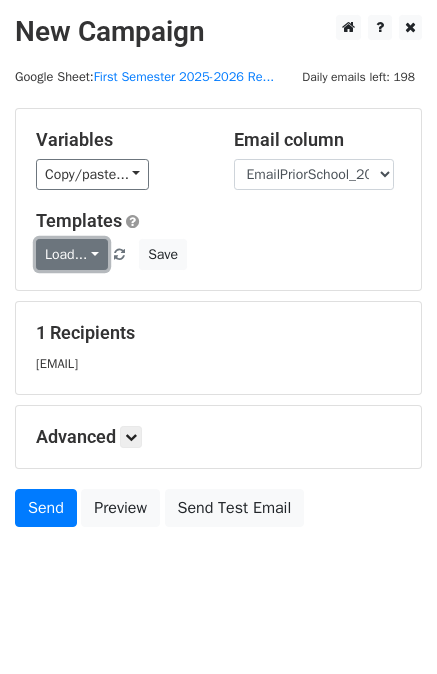 click on "Load..." at bounding box center (72, 254) 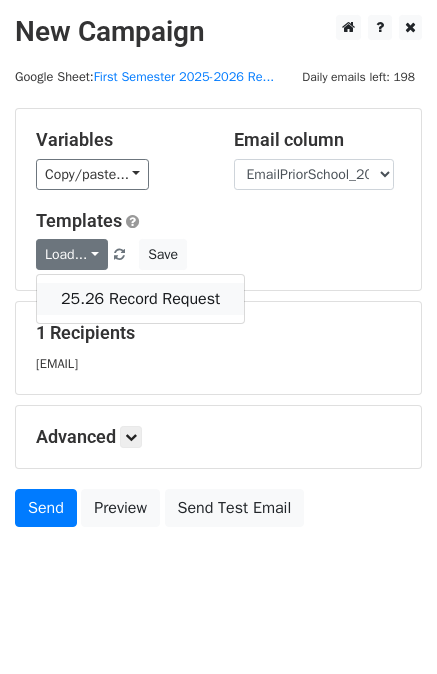 click on "25.26 Record Request" at bounding box center (140, 299) 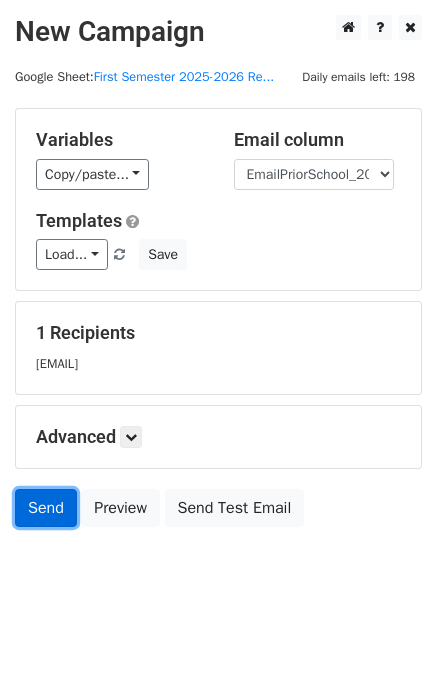 click on "Send" at bounding box center [46, 508] 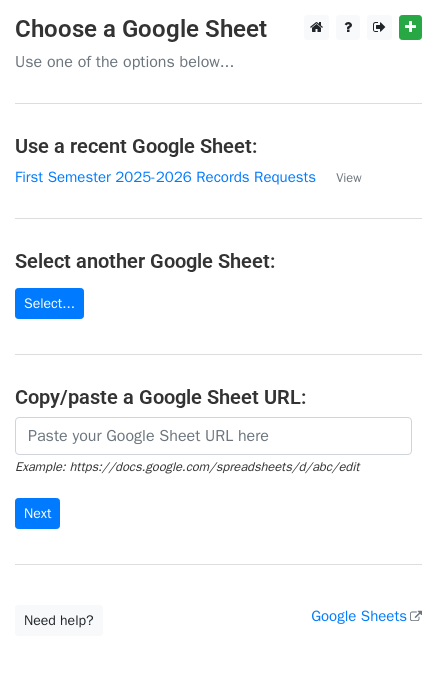 scroll, scrollTop: 0, scrollLeft: 0, axis: both 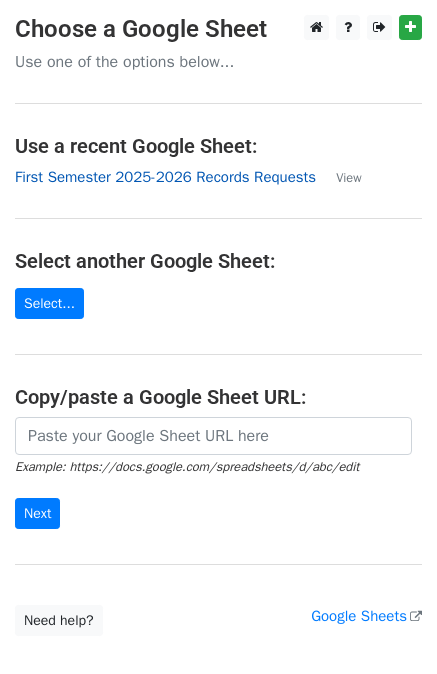 click on "First Semester 2025-2026 Records Requests" at bounding box center [165, 177] 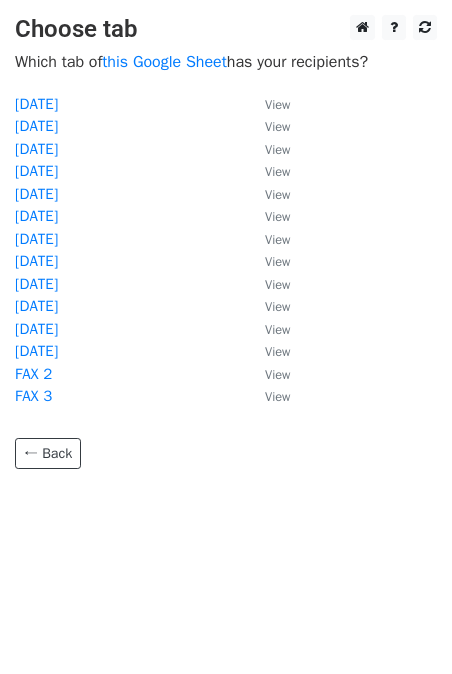 scroll, scrollTop: 0, scrollLeft: 0, axis: both 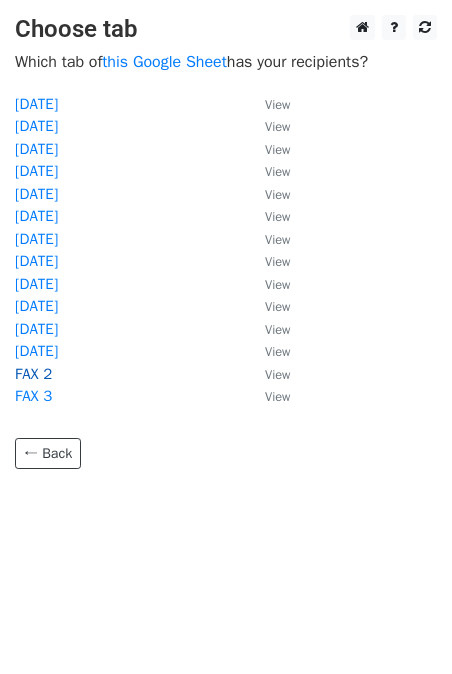 click on "FAX 2" at bounding box center (33, 374) 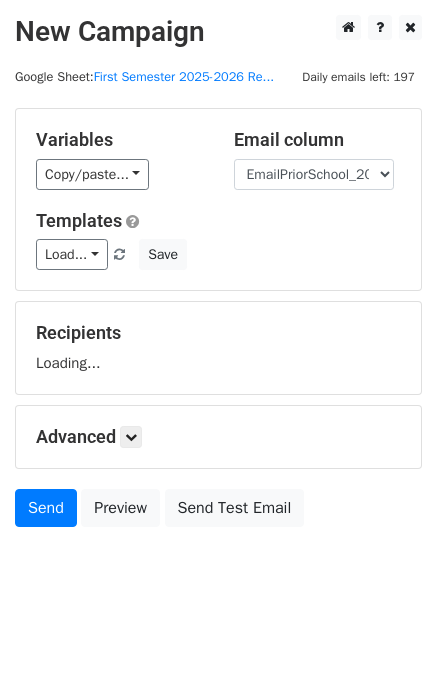 scroll, scrollTop: 0, scrollLeft: 0, axis: both 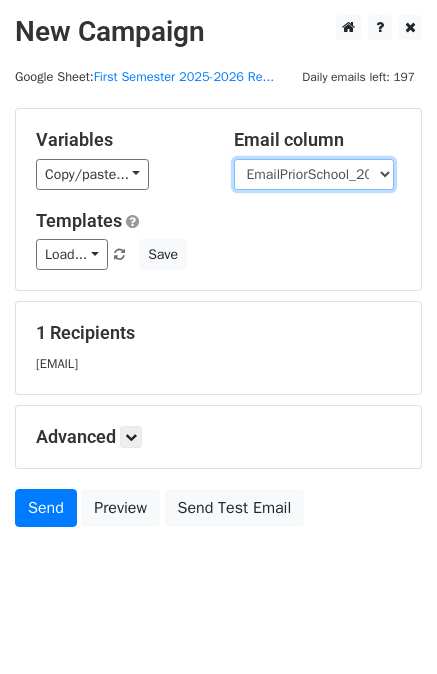 click on "User ID
Last Name
First Name
Start Year
Enrollment Date
[BIRTH DATE]_[AGE]
Reported Gender Calculated
Final Grade
Student ID #
NamePriorSchool1_2021
[CITY]PriorSchool1_2022
[PHONE]
[EMAIL]
Date" at bounding box center (314, 174) 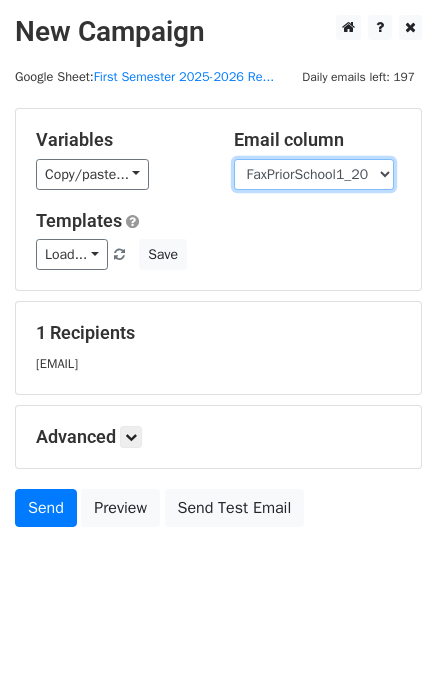 click on "User ID
Last Name
First Name
Start Year
Enrollment Date
[BIRTH DATE]_[AGE]
Reported Gender Calculated
Final Grade
Student ID #
NamePriorSchool1_2021
[CITY]PriorSchool1_2022
[PHONE]
[EMAIL]
Date" at bounding box center [314, 174] 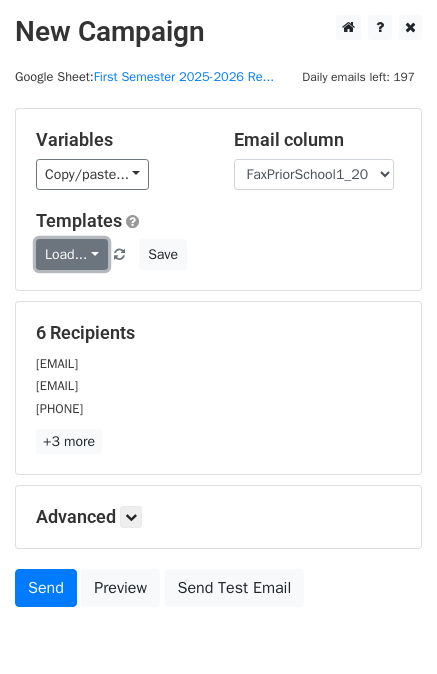 click on "Load..." at bounding box center [72, 254] 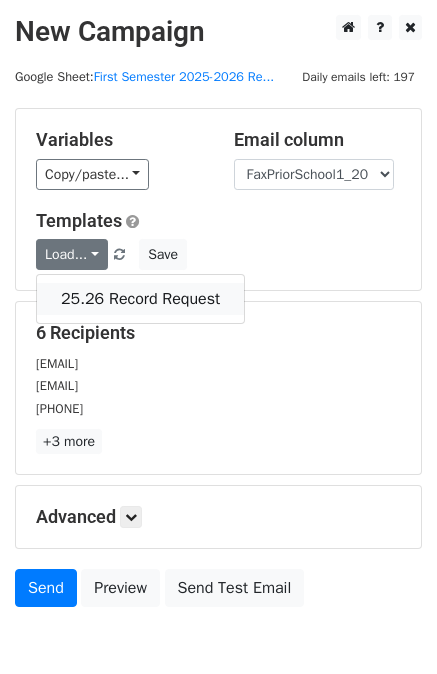 click on "25.26 Record Request" at bounding box center (140, 299) 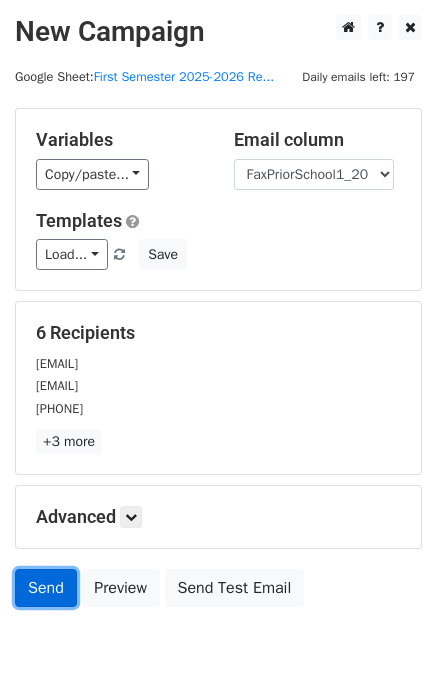 click on "Send" at bounding box center [46, 588] 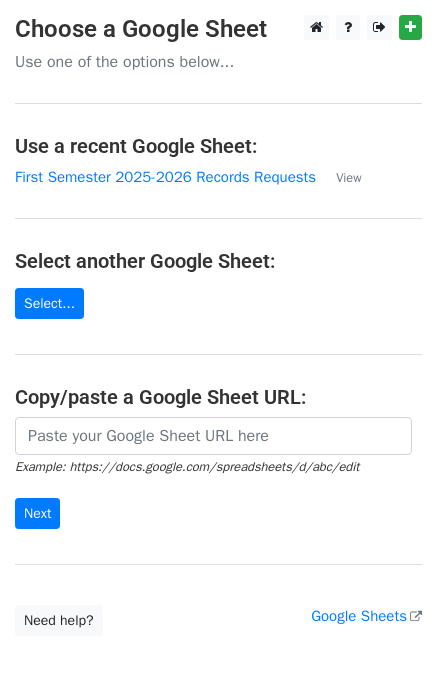 scroll, scrollTop: 0, scrollLeft: 0, axis: both 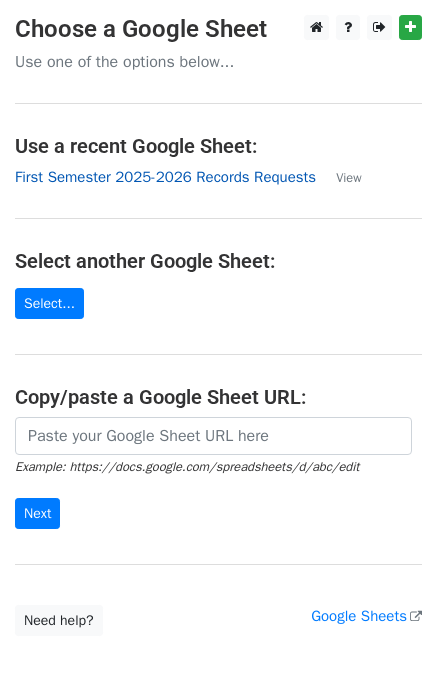click on "First Semester 2025-2026 Records Requests" at bounding box center (165, 177) 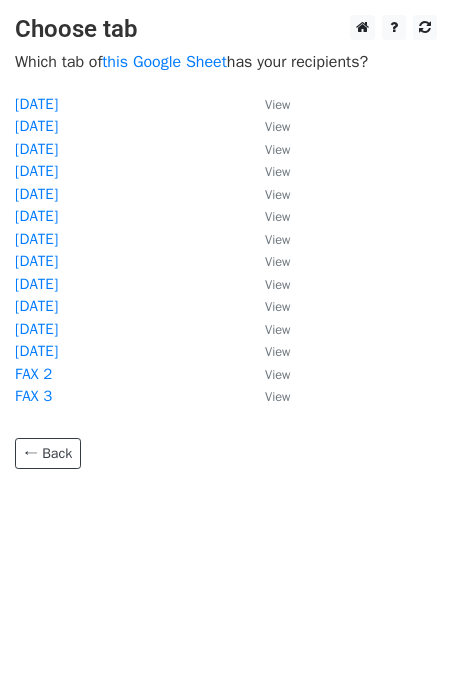 scroll, scrollTop: 0, scrollLeft: 0, axis: both 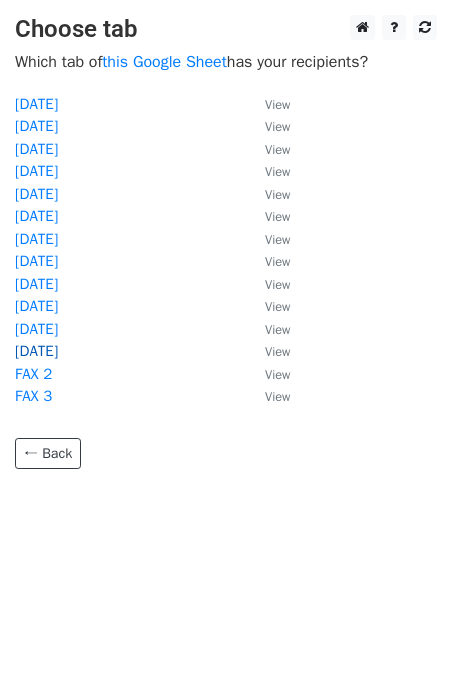 click on "8/7/25" at bounding box center (36, 351) 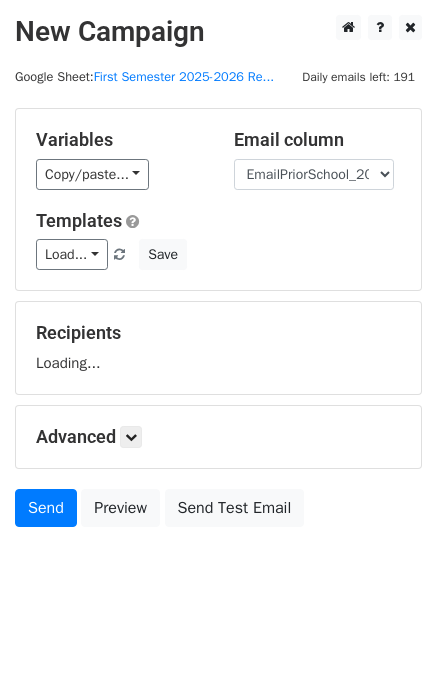 scroll, scrollTop: 0, scrollLeft: 0, axis: both 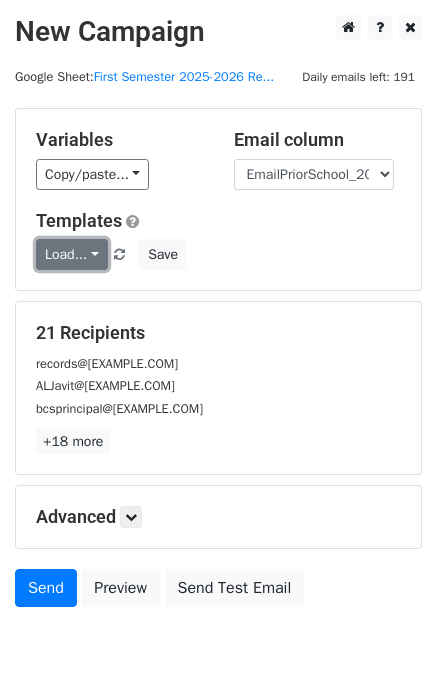 click on "Load..." at bounding box center [72, 254] 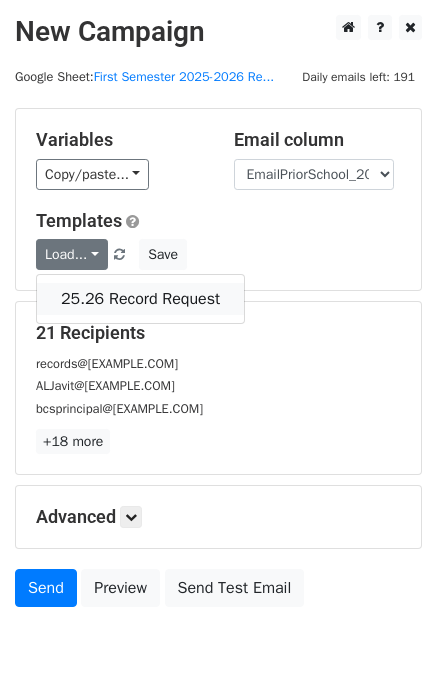 click on "25.26 Record Request" at bounding box center (140, 299) 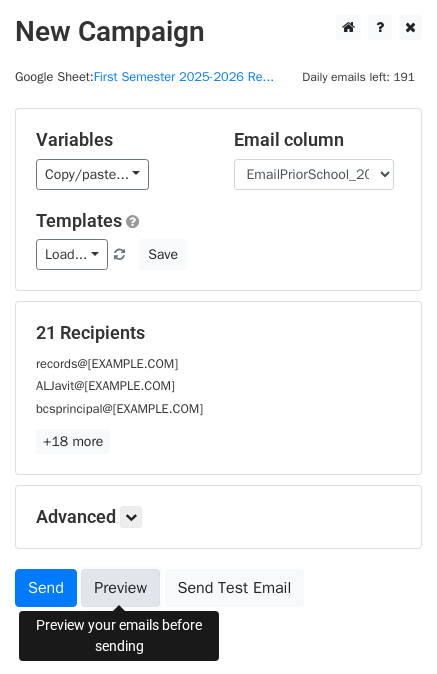 click on "Preview" at bounding box center [120, 588] 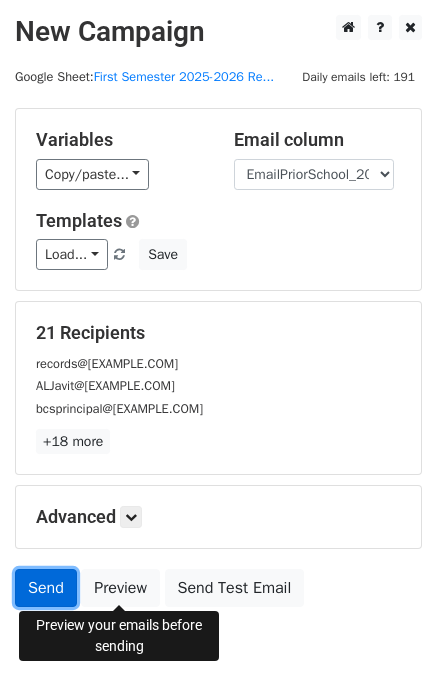 click on "Send" at bounding box center [46, 588] 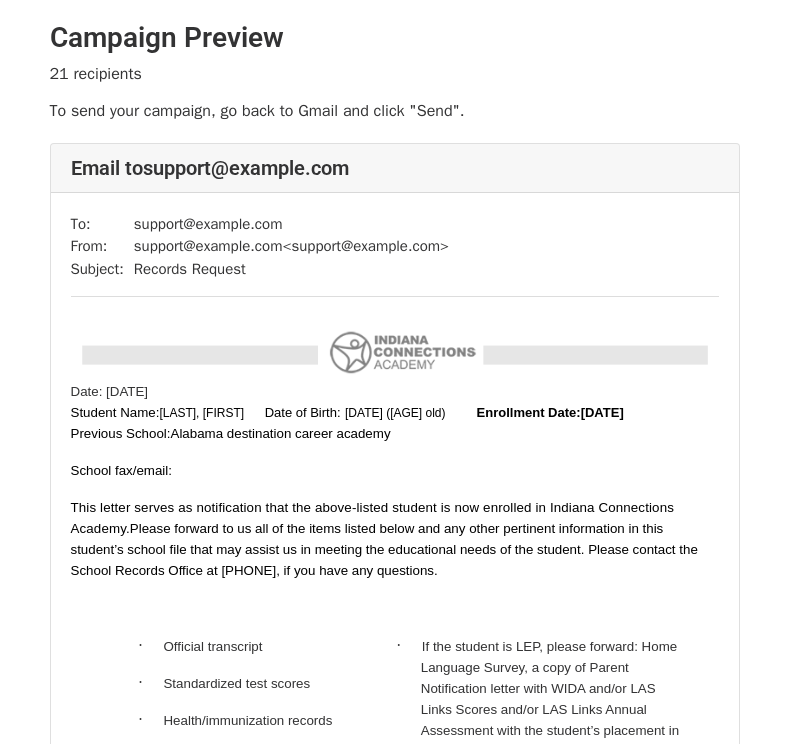 scroll, scrollTop: 0, scrollLeft: 0, axis: both 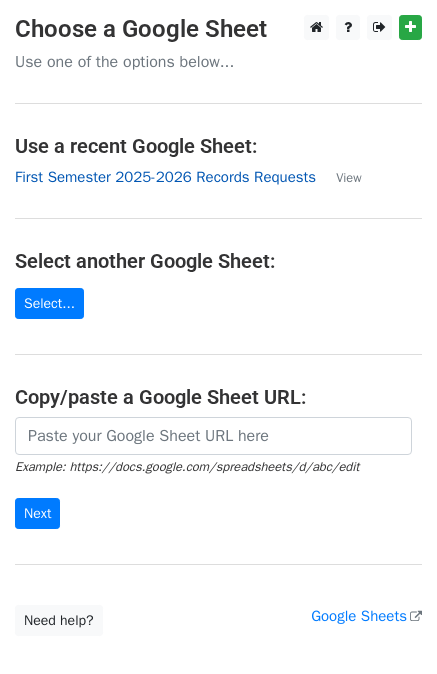 click on "First Semester 2025-2026 Records Requests" at bounding box center (165, 177) 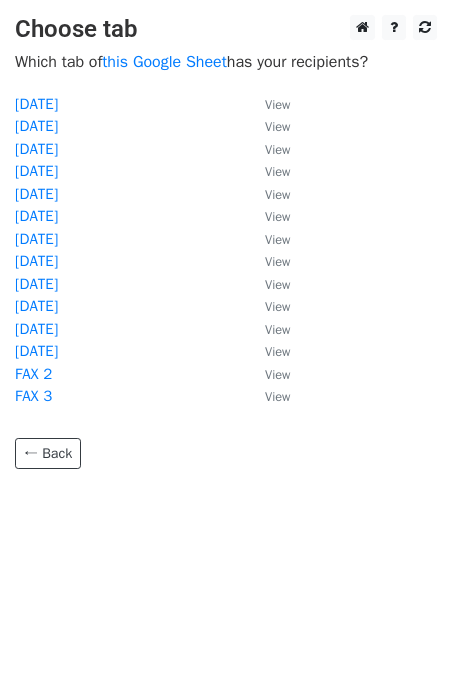 scroll, scrollTop: 0, scrollLeft: 0, axis: both 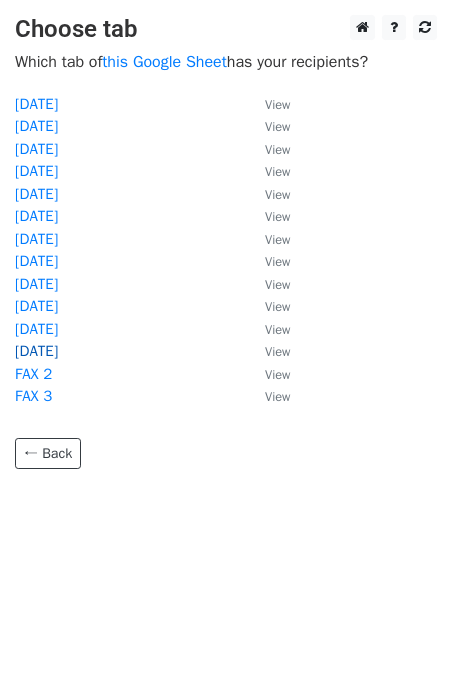 click on "[DATE]" at bounding box center (36, 351) 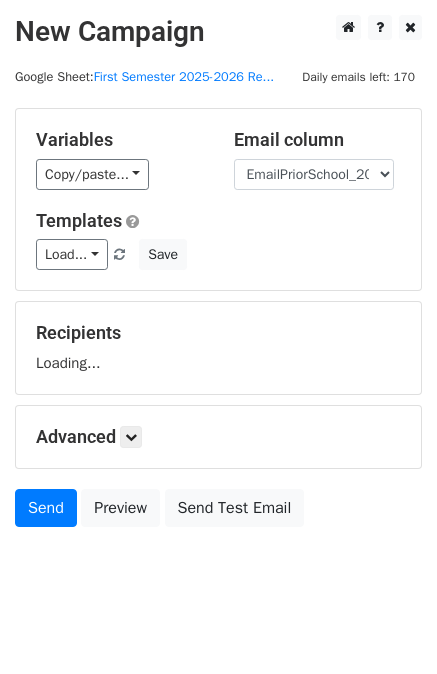 scroll, scrollTop: 0, scrollLeft: 0, axis: both 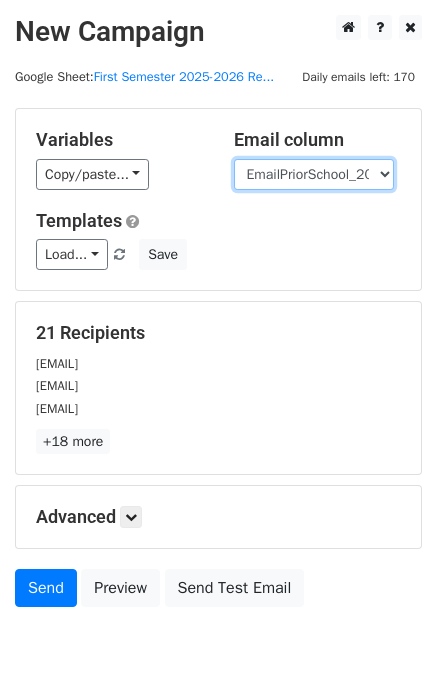 click on "User ID
Last Name
First Name
Start Year
Enrollment Date
Birthday_Age
Reported Gender Calculated
Final Grade
Student ID #
NamePriorSchool1_2021
[CITY]PriorSchool1_2022
FaxPriorSchool1_2021
[EMAIL]PriorSchool_2021
Date" at bounding box center [314, 174] 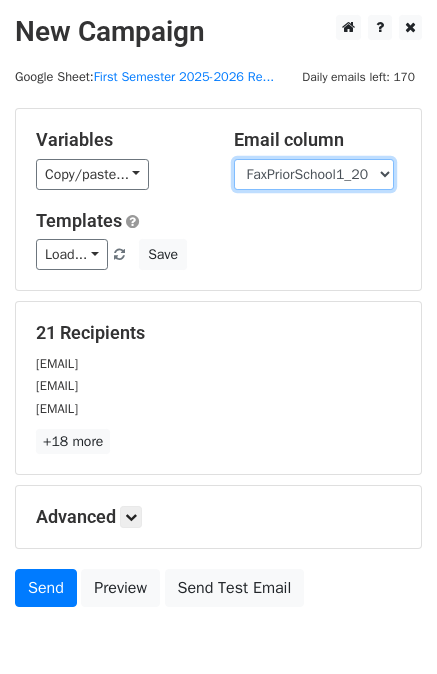 click on "User ID
Last Name
First Name
Start Year
Enrollment Date
Birthday_Age
Reported Gender Calculated
Final Grade
Student ID #
NamePriorSchool1_2021
[CITY]PriorSchool1_2022
FaxPriorSchool1_2021
[EMAIL]PriorSchool_2021
Date" at bounding box center [314, 174] 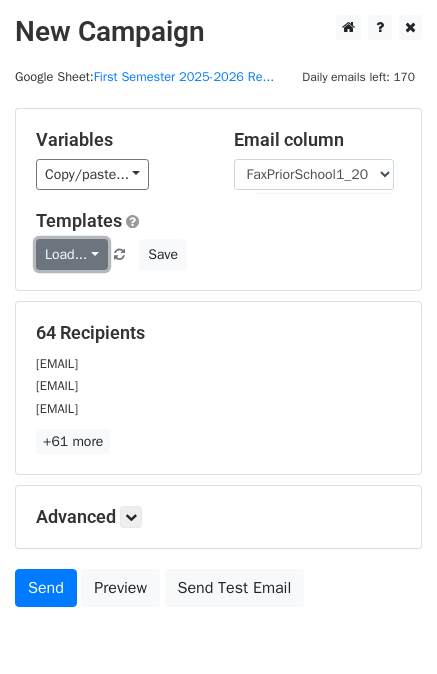 click on "Load..." at bounding box center (72, 254) 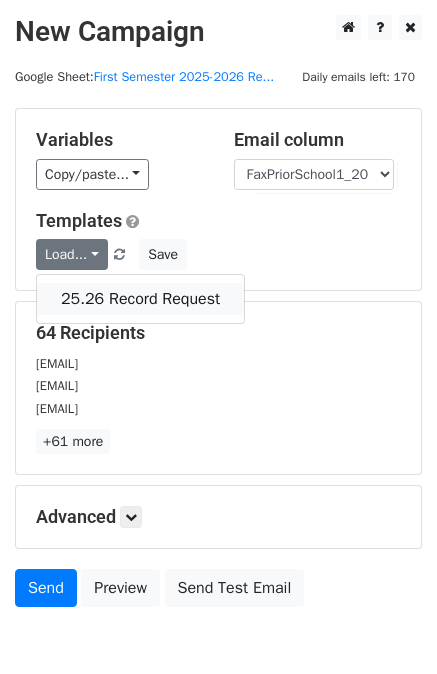 click on "25.26 Record Request" at bounding box center (140, 299) 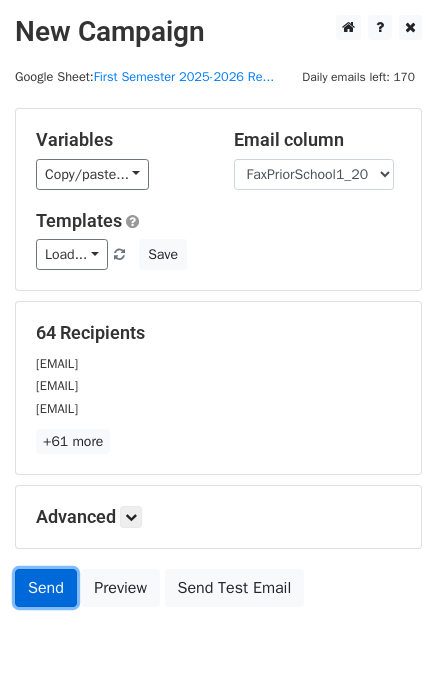 click on "Send" at bounding box center [46, 588] 